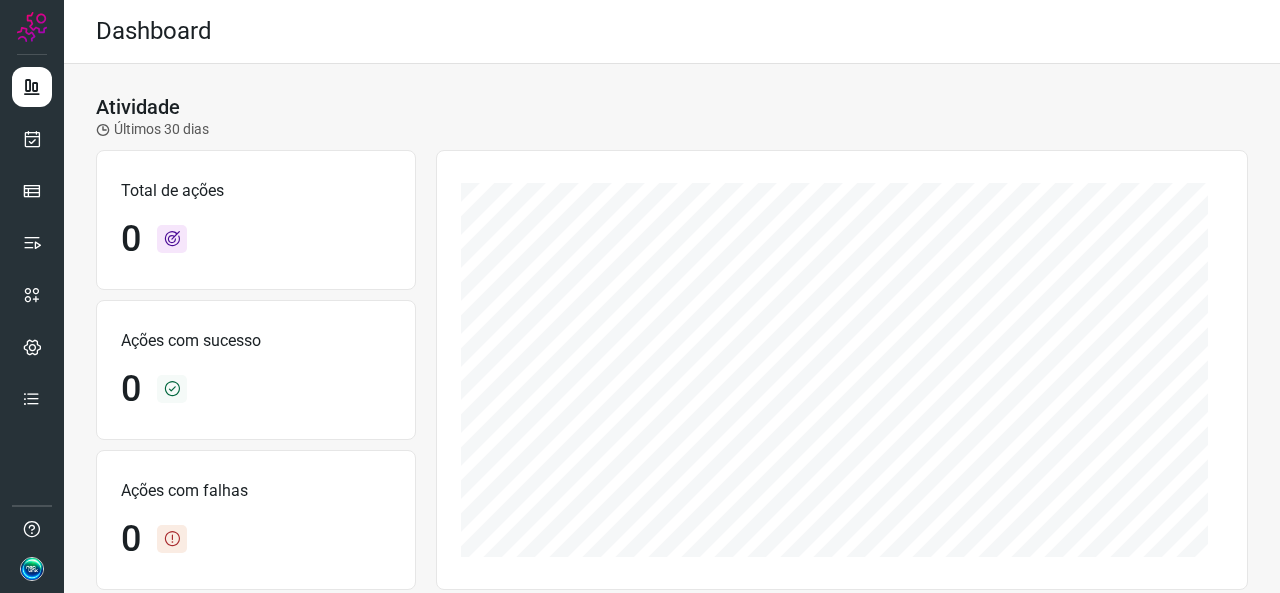 scroll, scrollTop: 0, scrollLeft: 0, axis: both 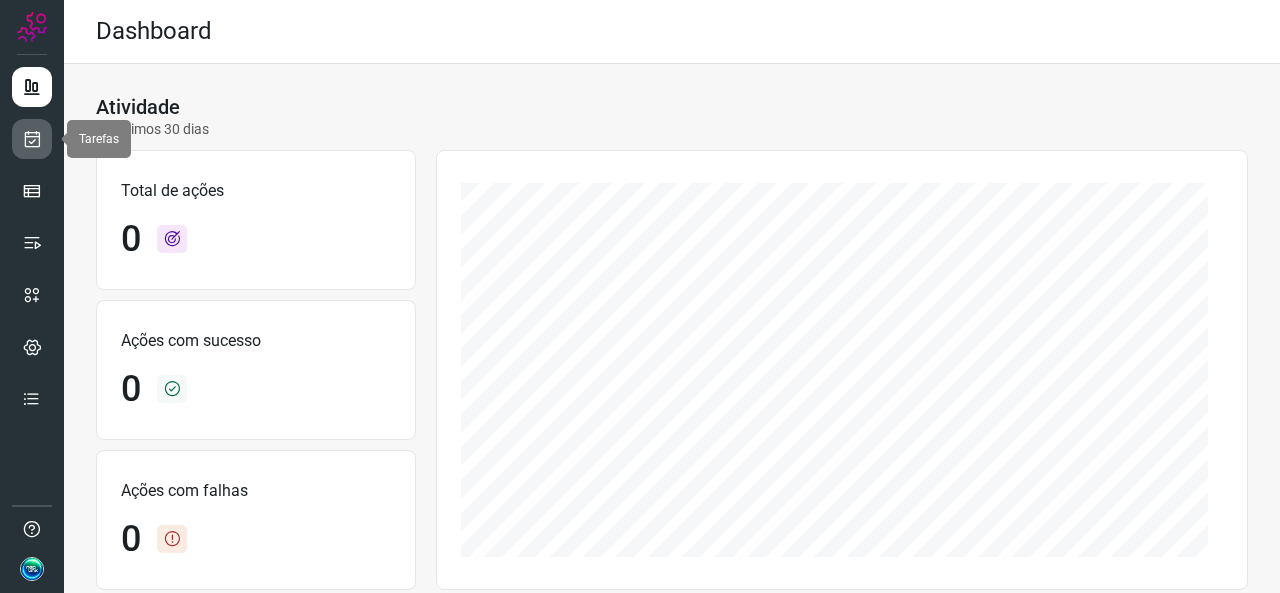 click at bounding box center (32, 139) 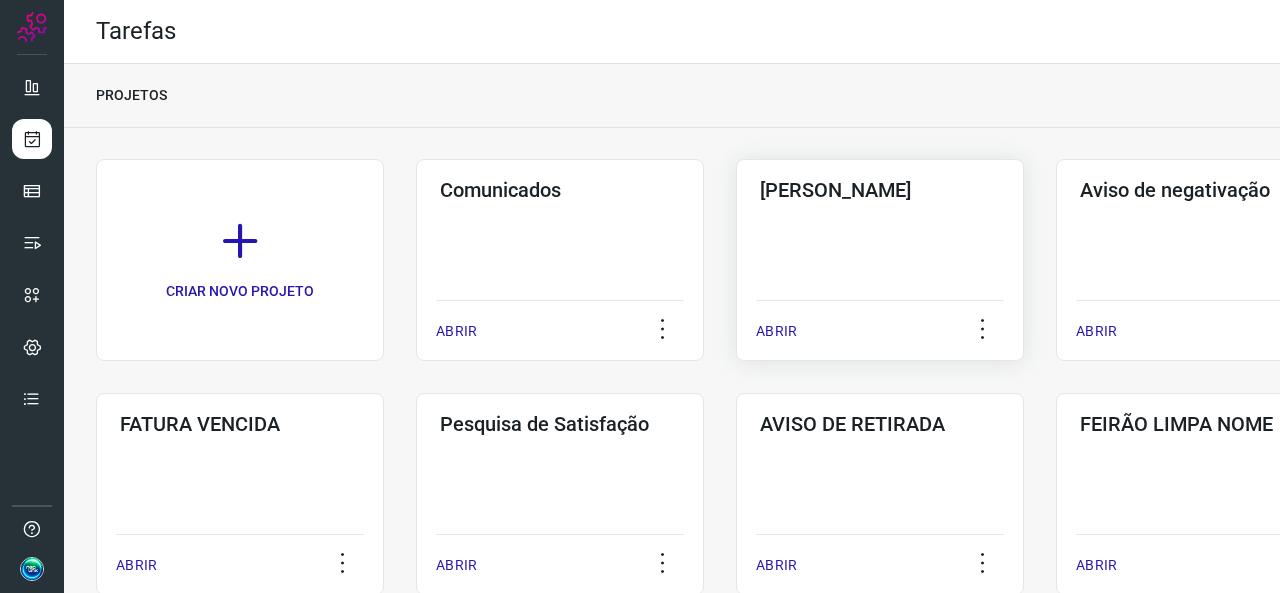 click on "ABRIR" at bounding box center [776, 331] 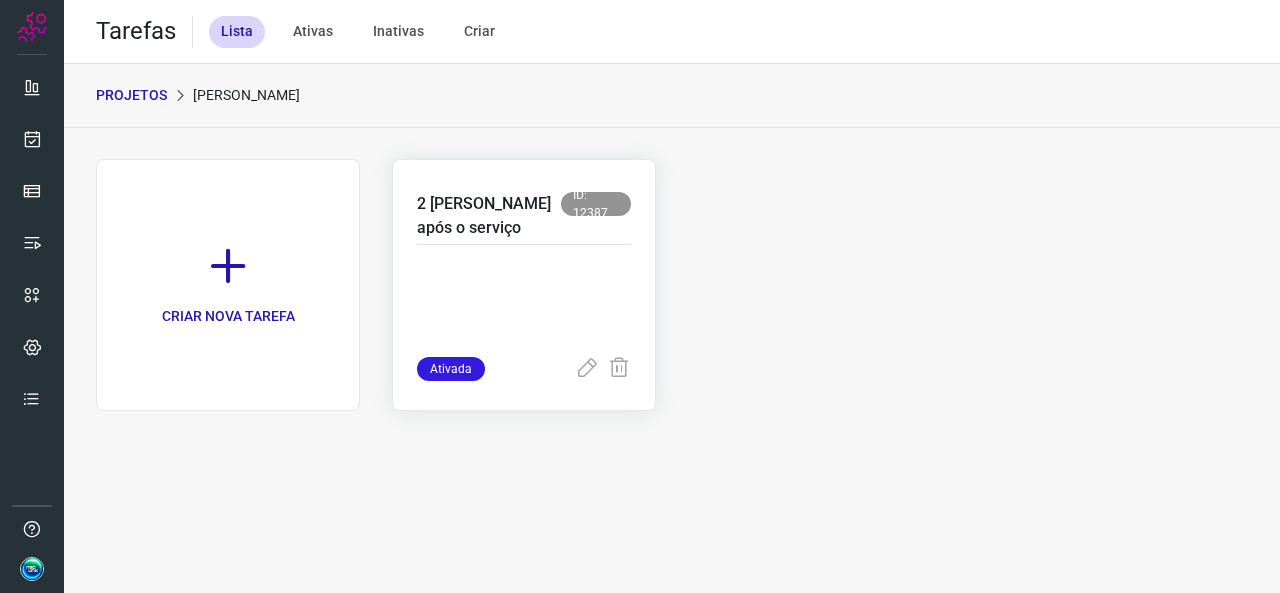 click at bounding box center [524, 307] 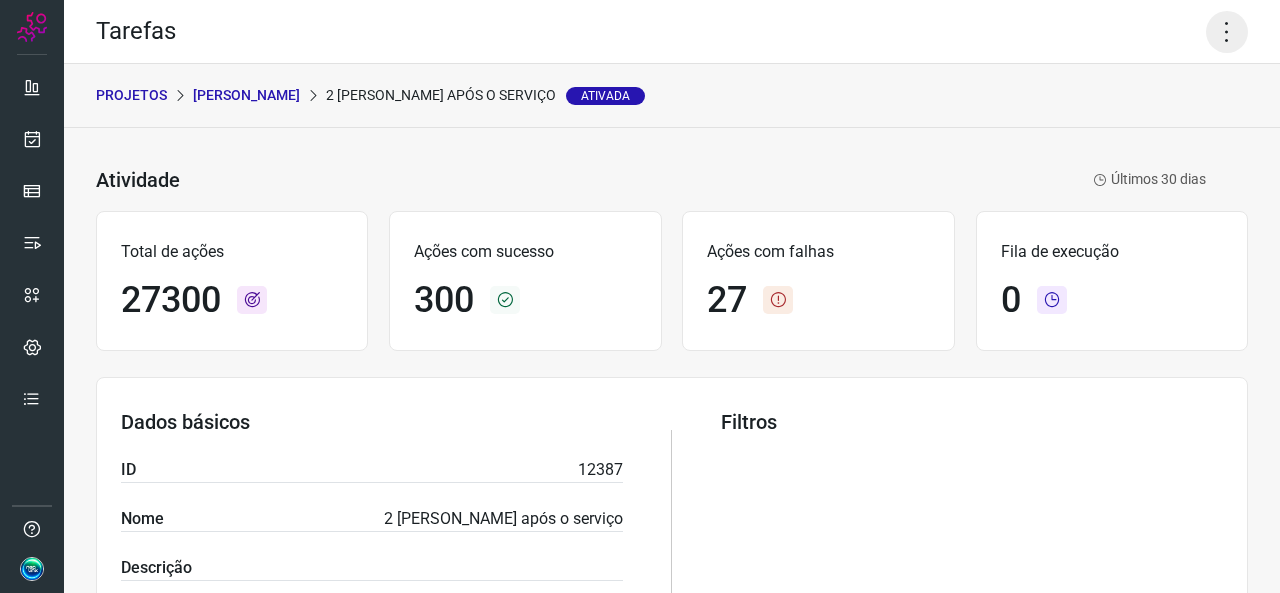 click 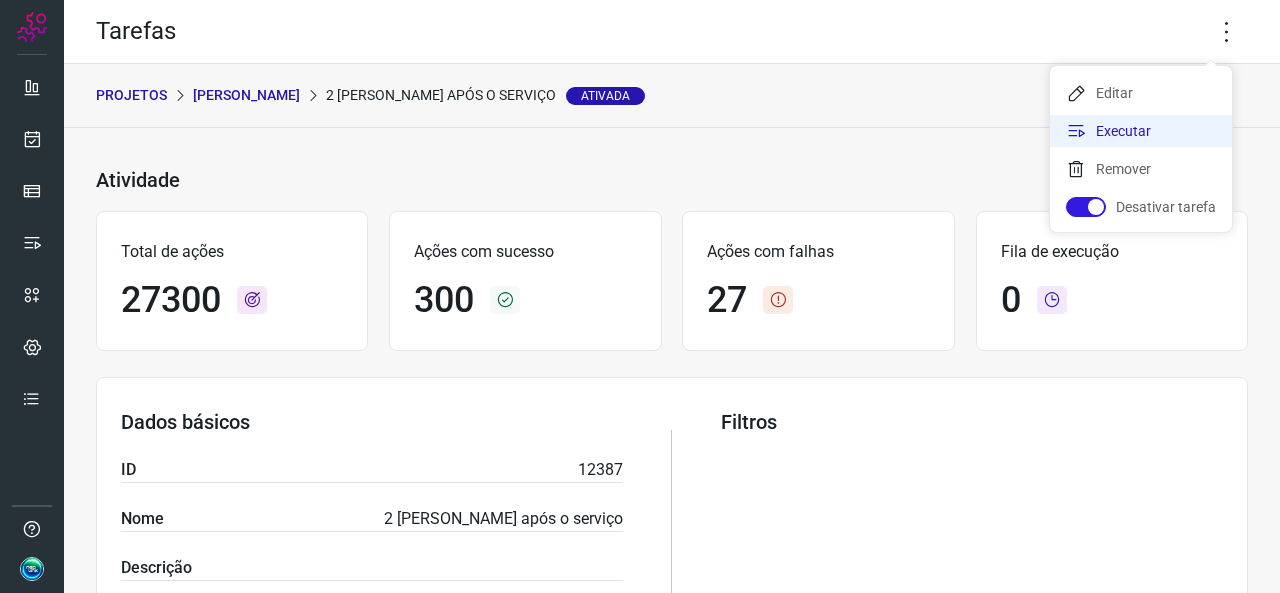 click on "Executar" 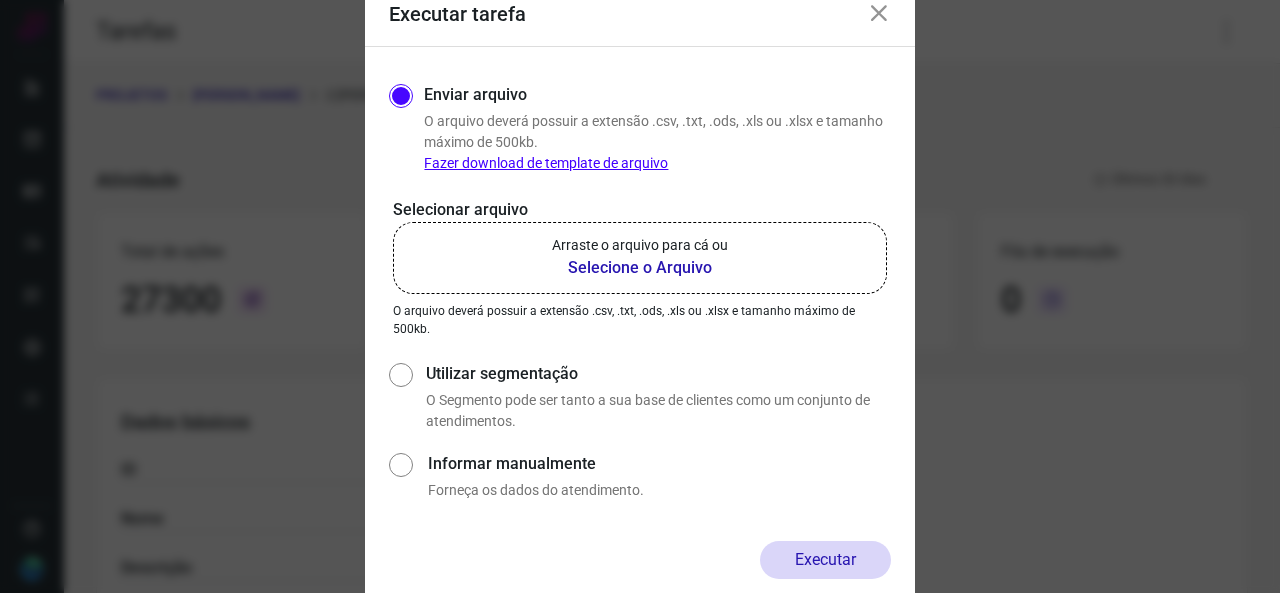 click on "Arraste o arquivo para cá ou" at bounding box center [640, 245] 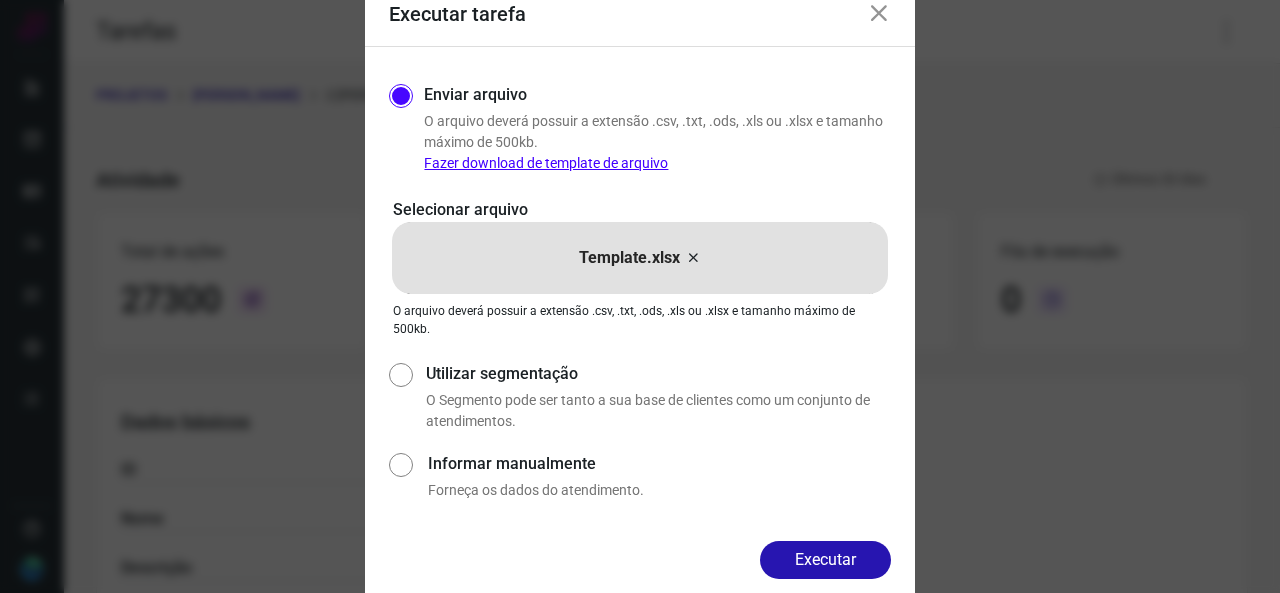 click on "Executar" at bounding box center (825, 560) 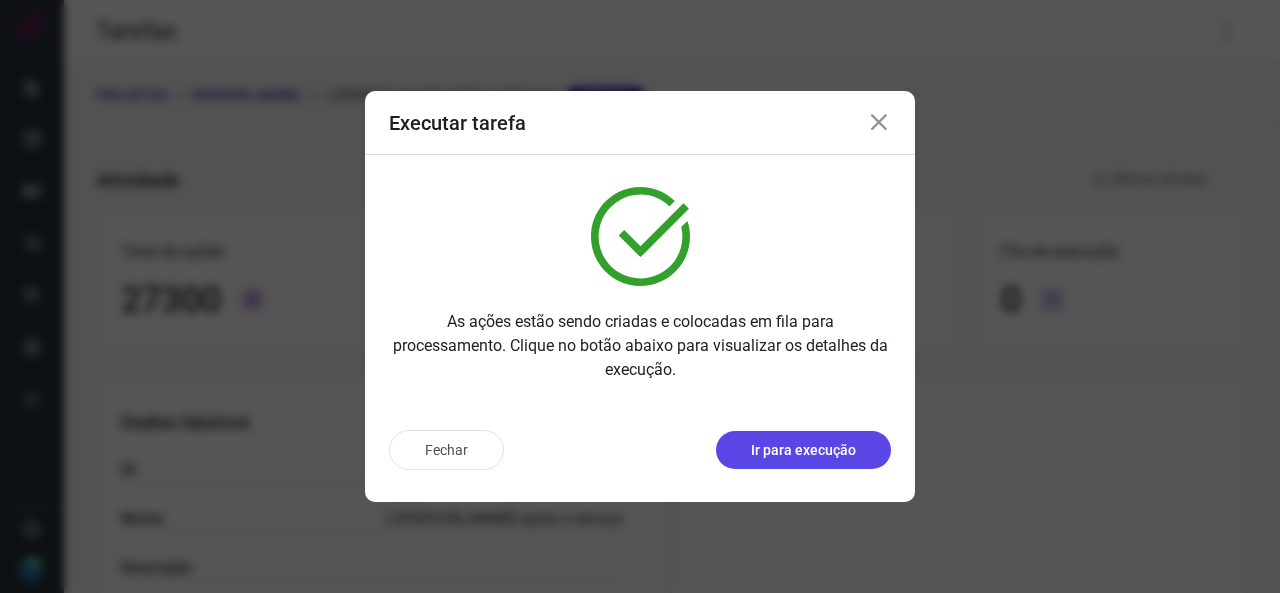 click on "Ir para execução" at bounding box center (803, 450) 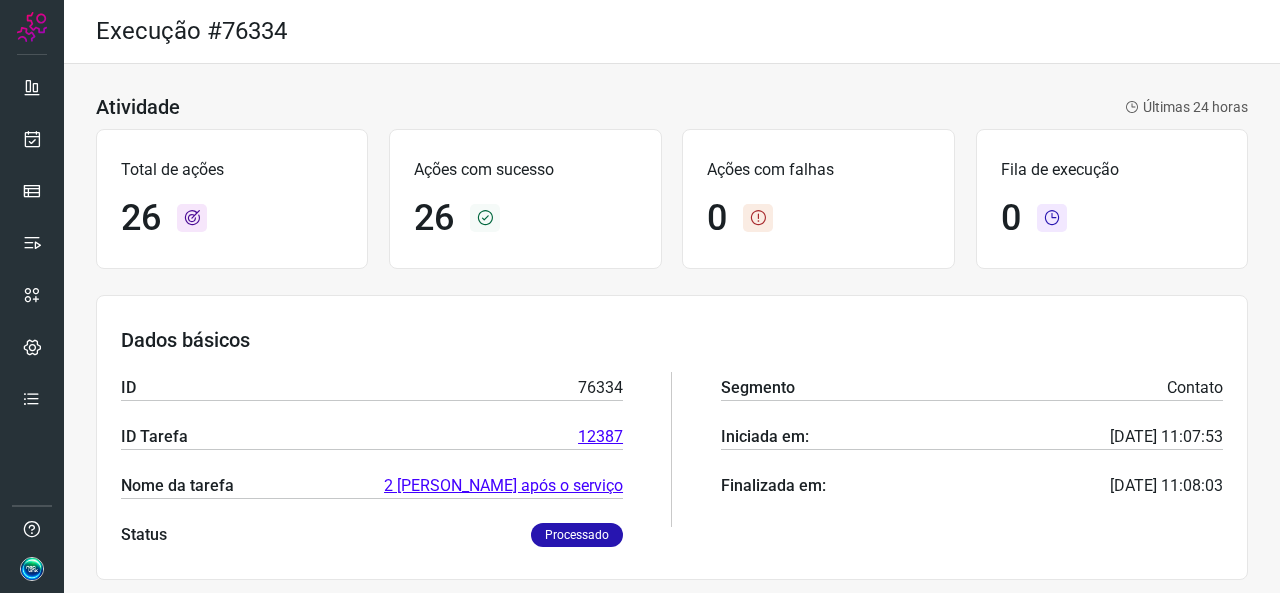scroll, scrollTop: 0, scrollLeft: 0, axis: both 